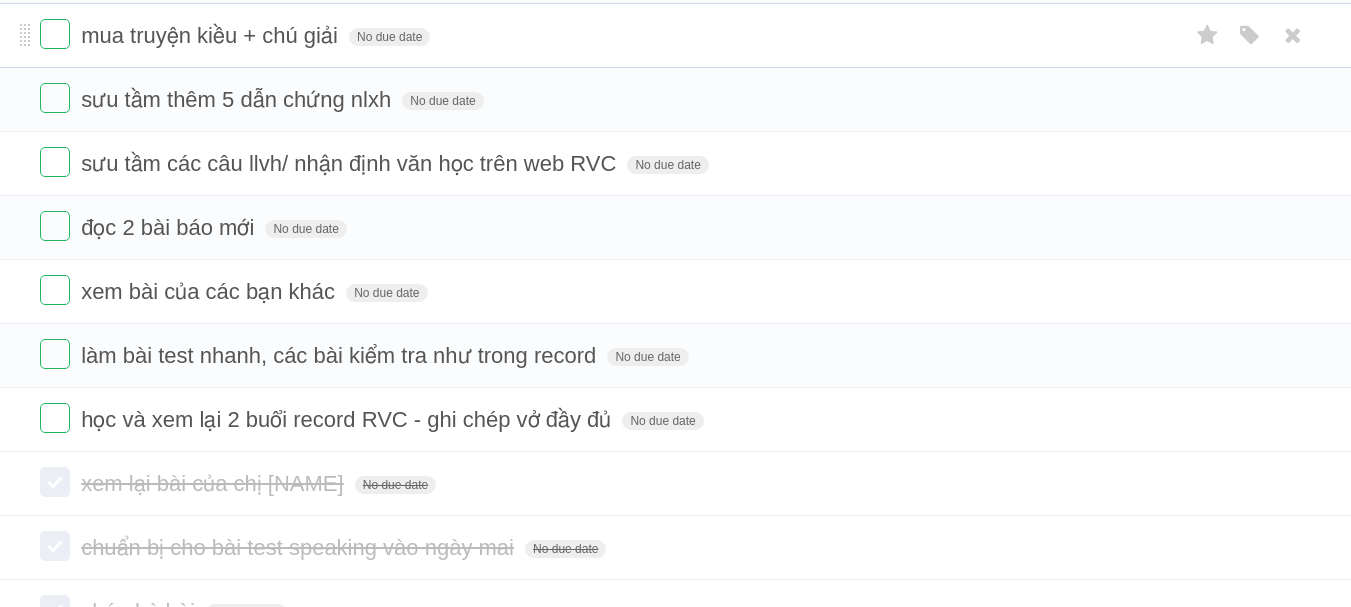 scroll, scrollTop: 227, scrollLeft: 0, axis: vertical 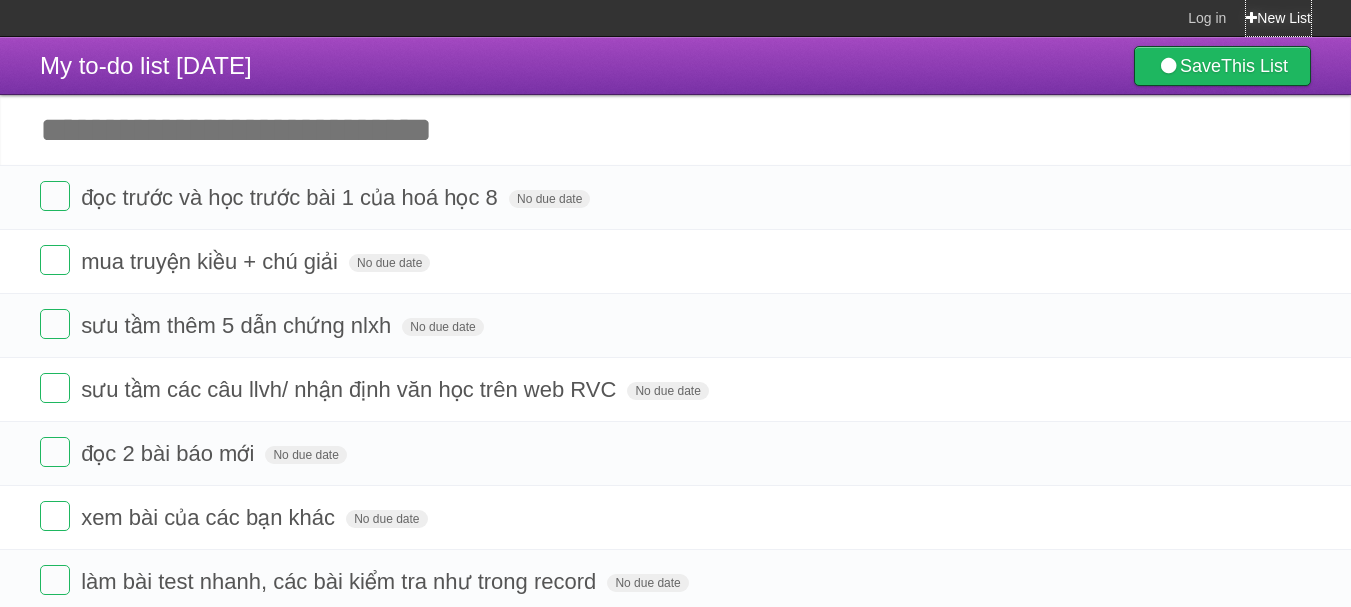 click on "New List" at bounding box center [1278, 18] 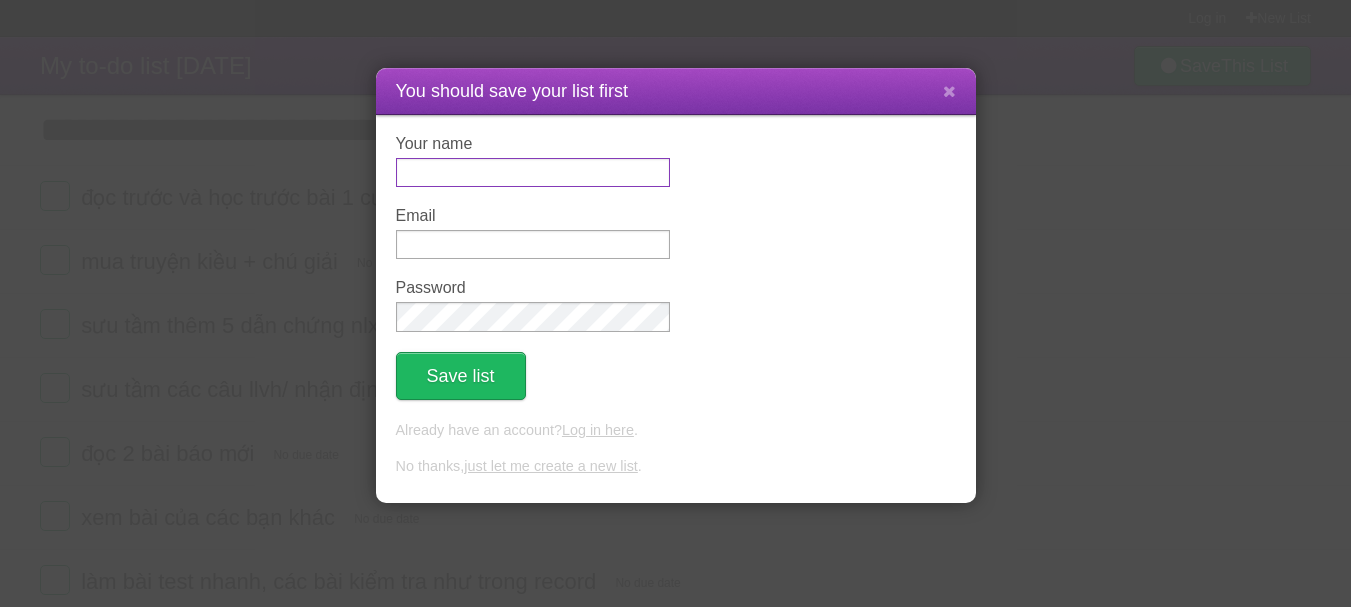 type on "*" 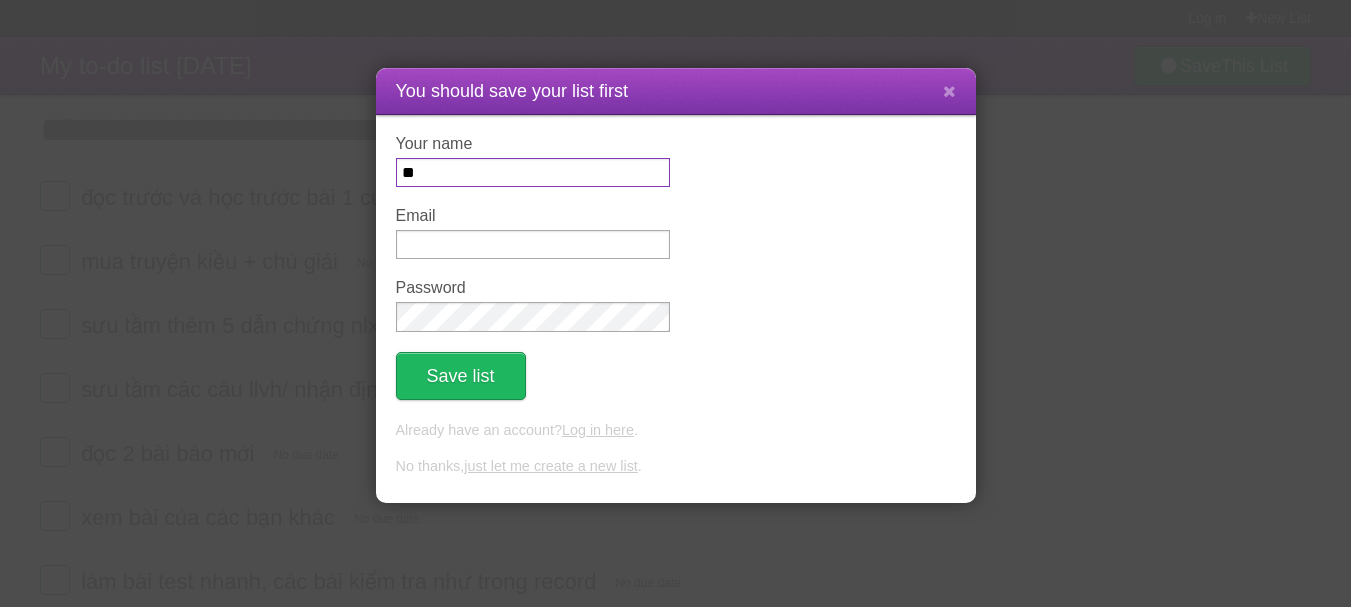 type on "**" 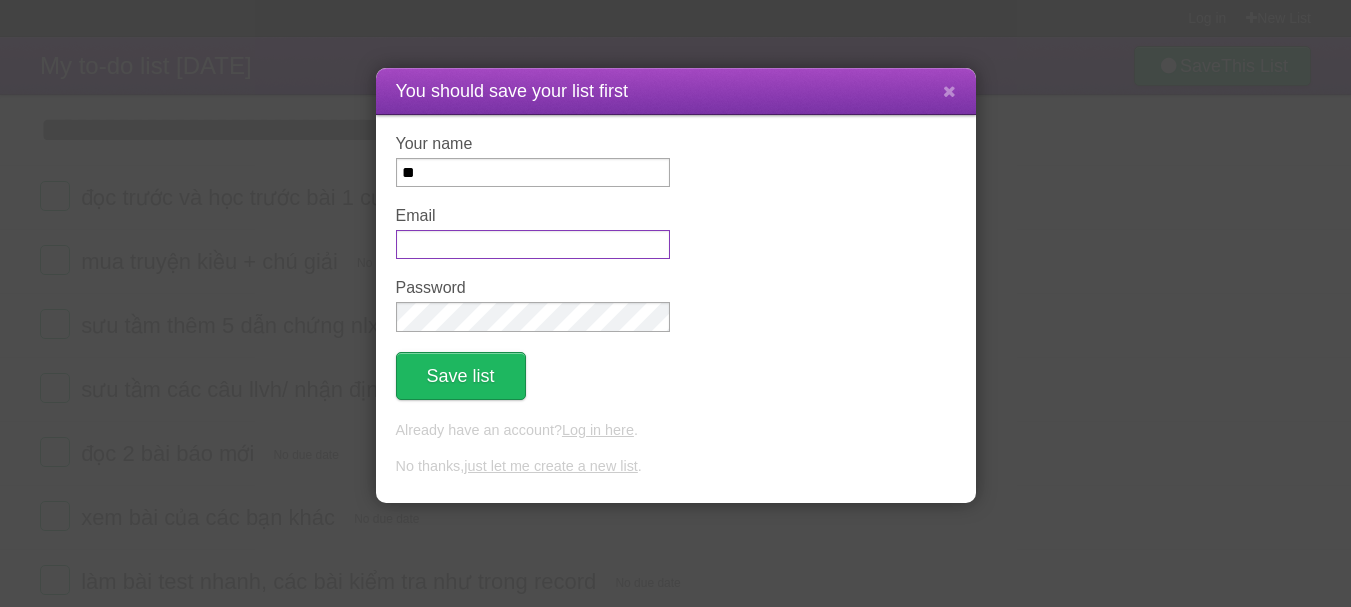 click on "Email" at bounding box center [533, 244] 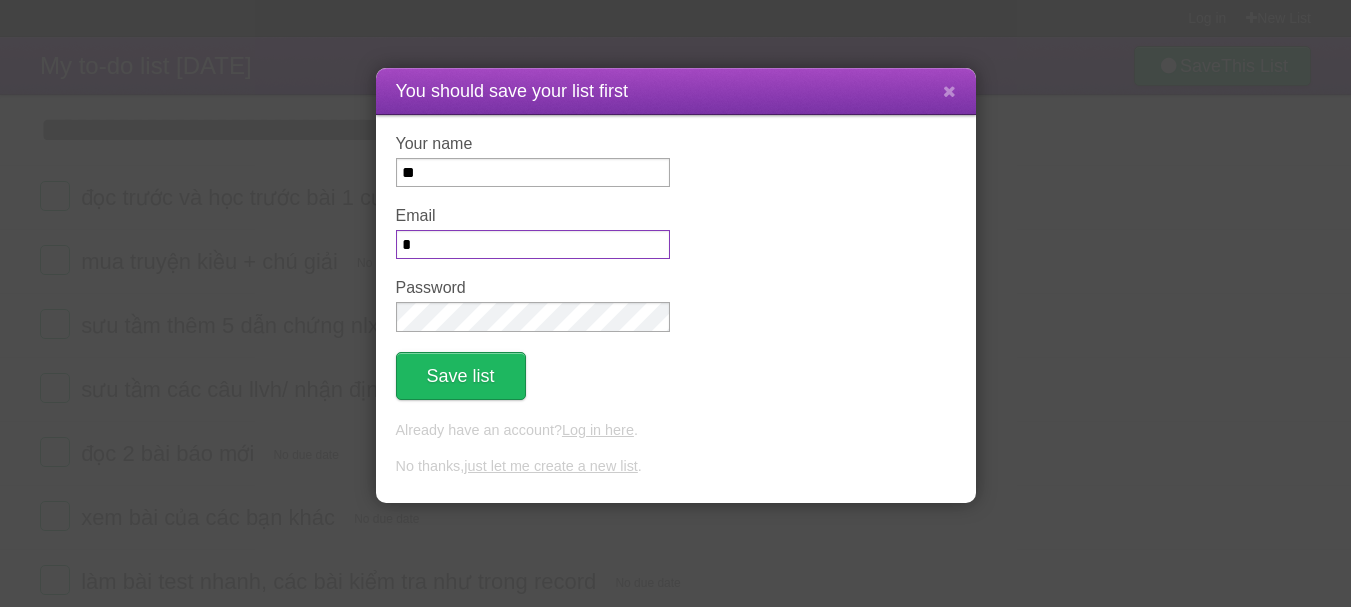 type on "**********" 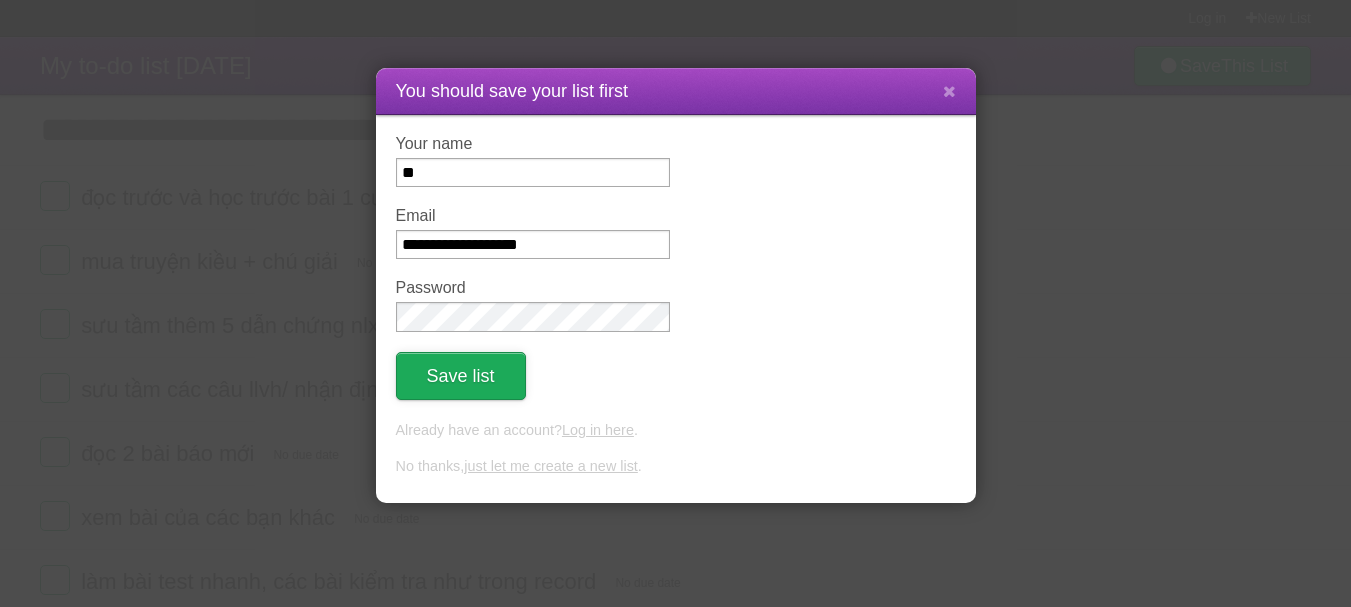 click on "Save list" at bounding box center (461, 376) 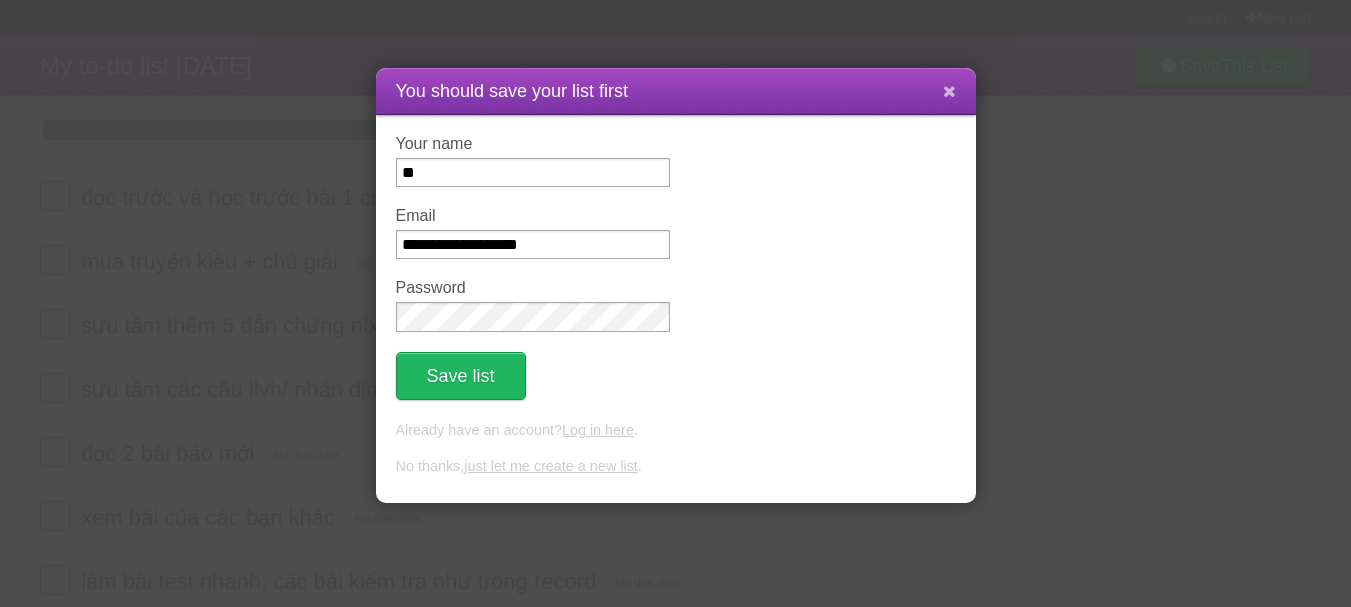 click at bounding box center [949, 92] 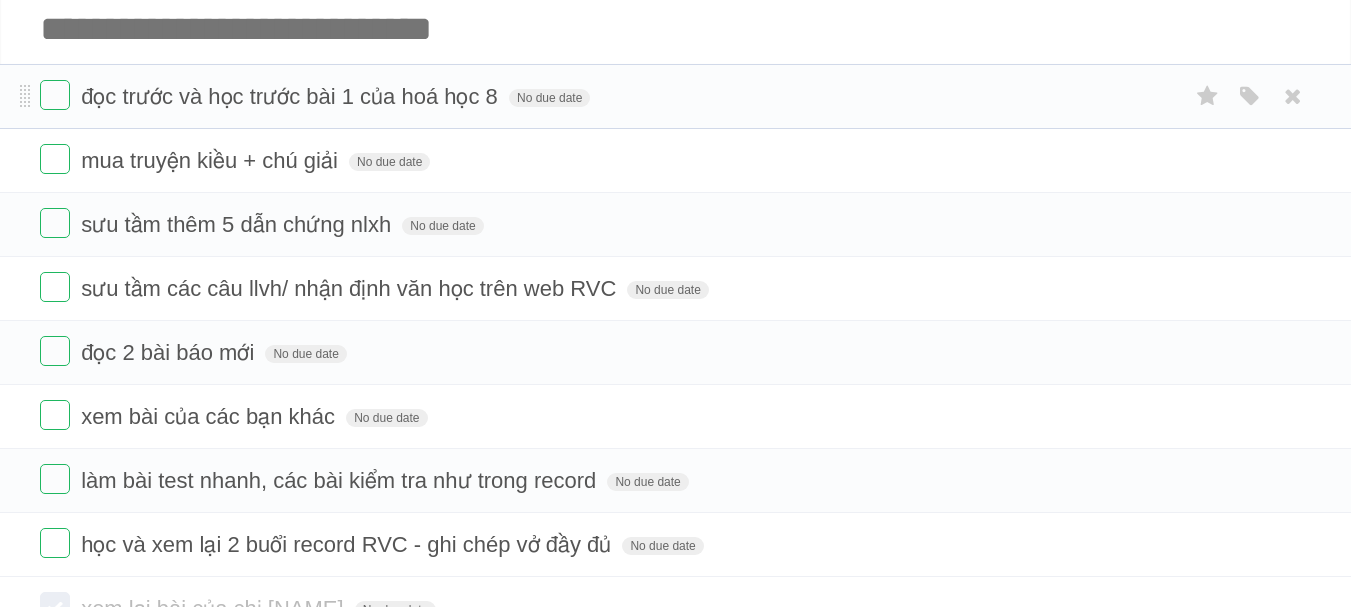 scroll, scrollTop: 0, scrollLeft: 0, axis: both 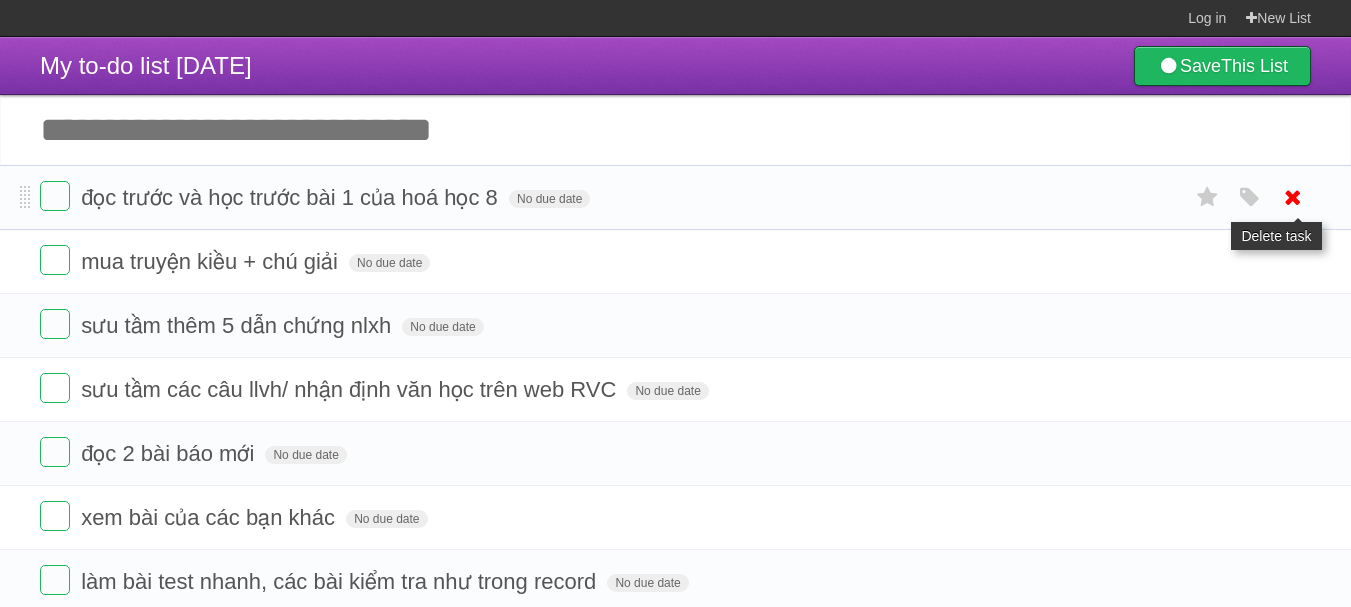 click at bounding box center [1293, 197] 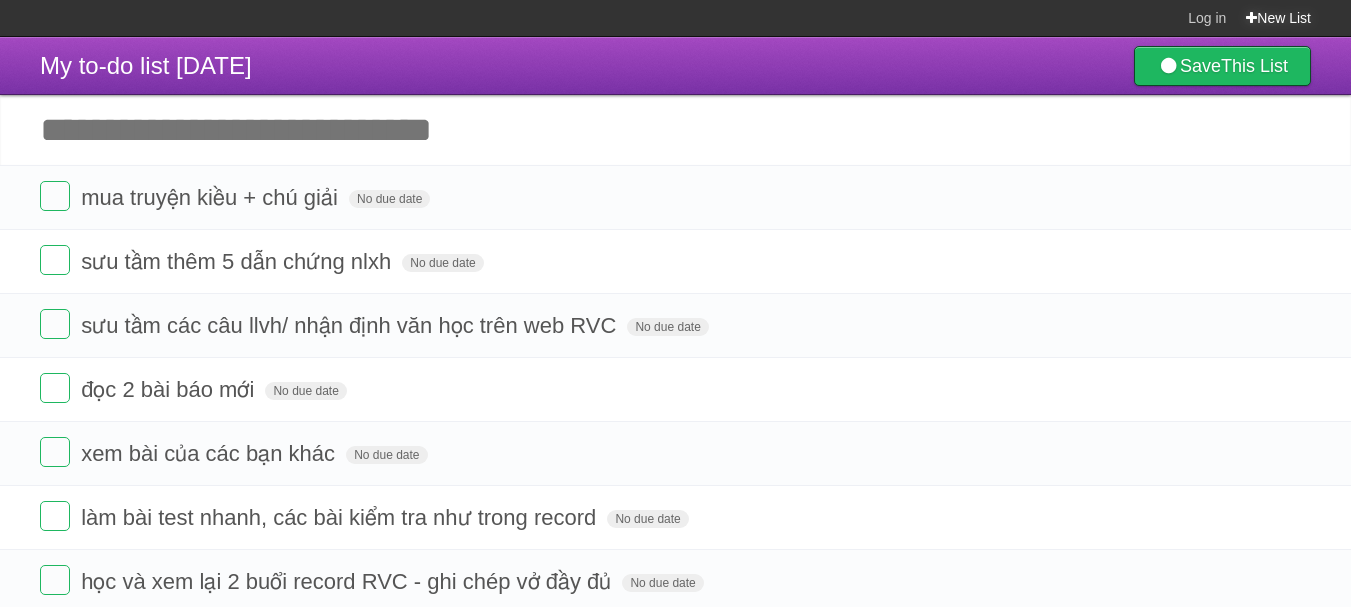 click on "New List" at bounding box center (1278, 18) 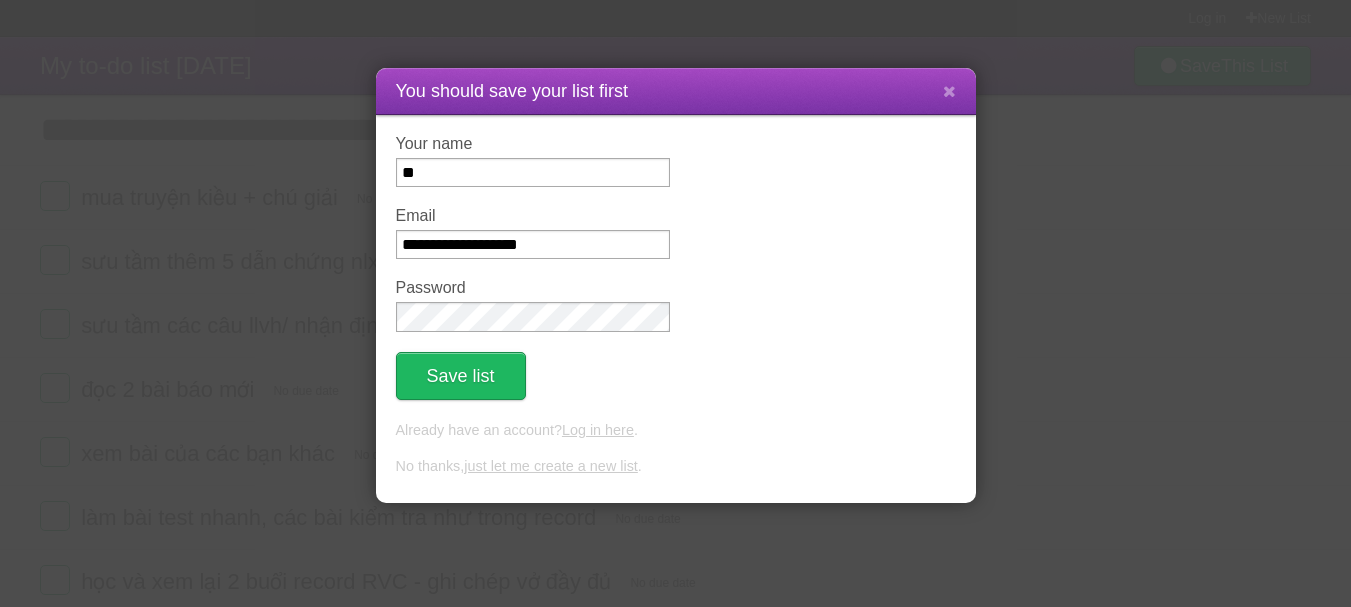 click on "just let me create a new list" at bounding box center [551, 466] 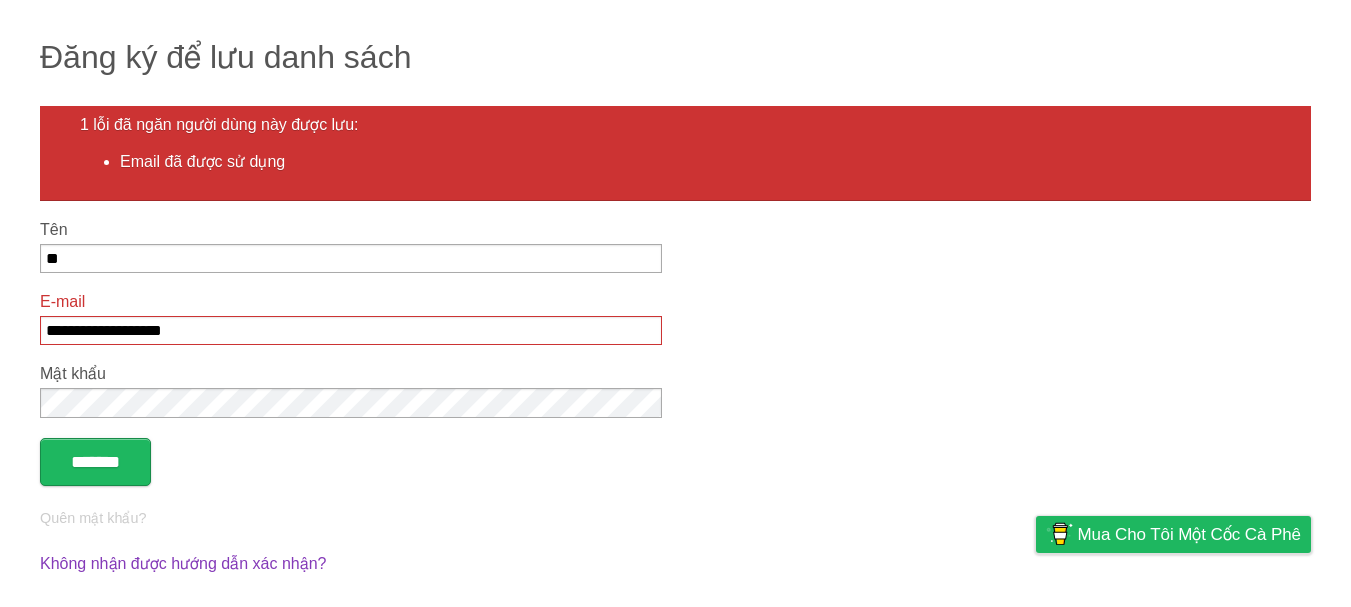 scroll, scrollTop: 0, scrollLeft: 0, axis: both 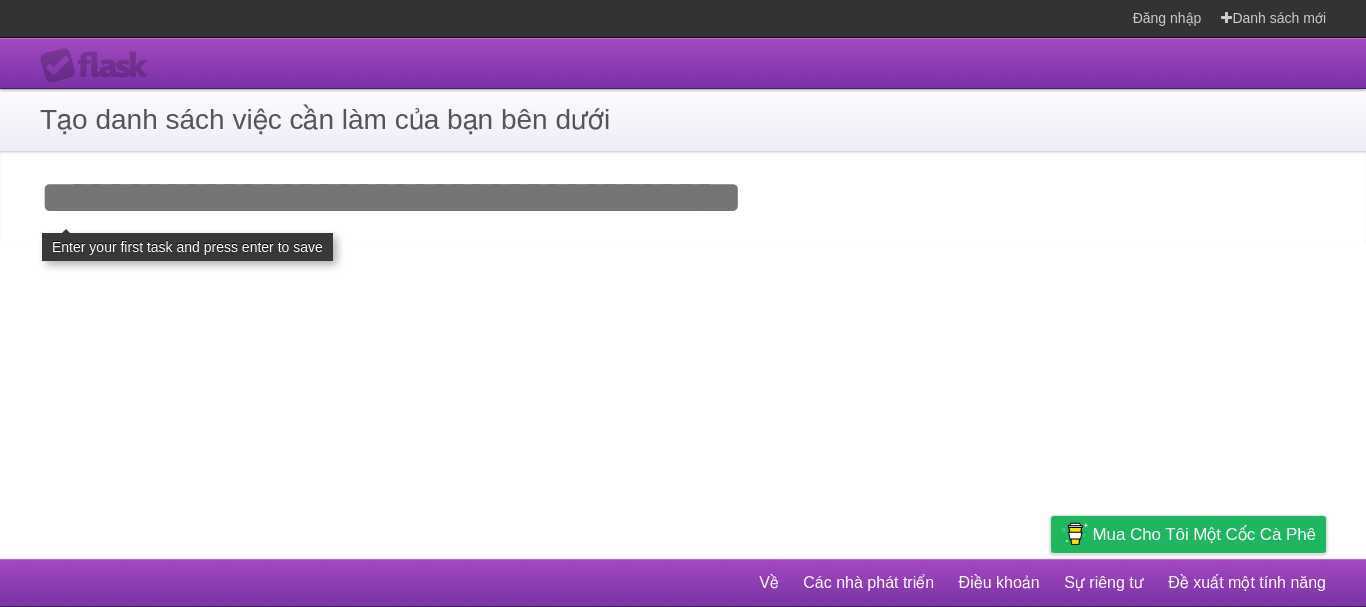 click on "Thêm nhiệm vụ đầu tiên của bạn" at bounding box center (683, 198) 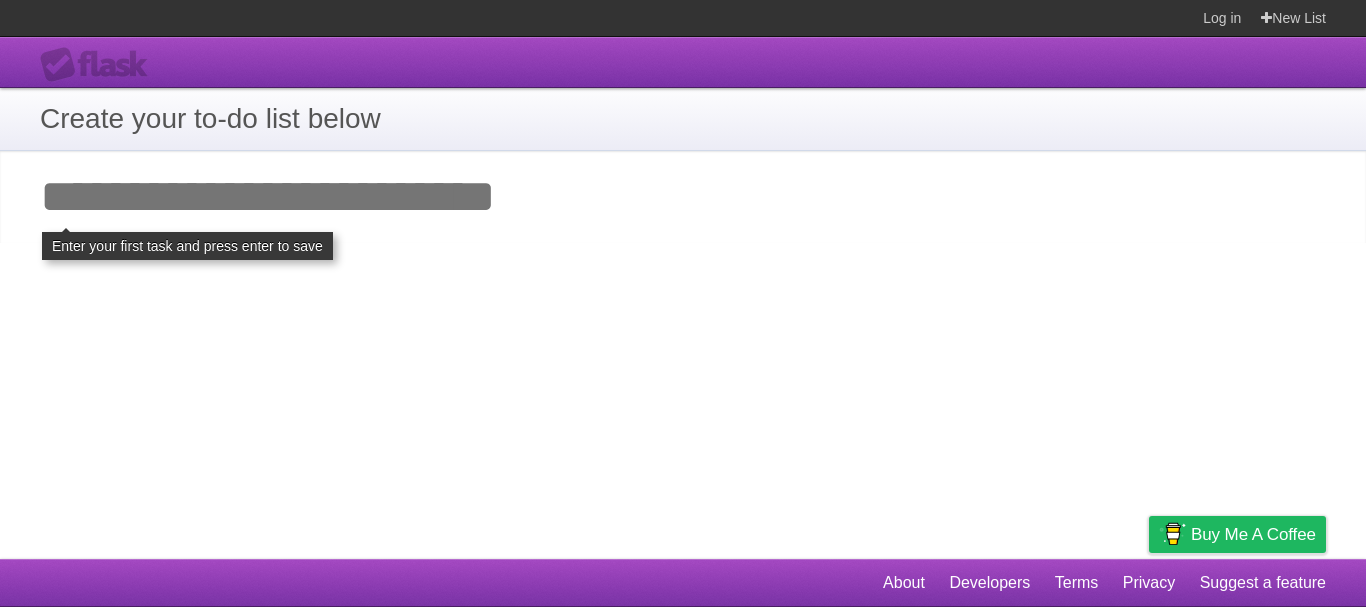 click on "Add your first task" at bounding box center [683, 197] 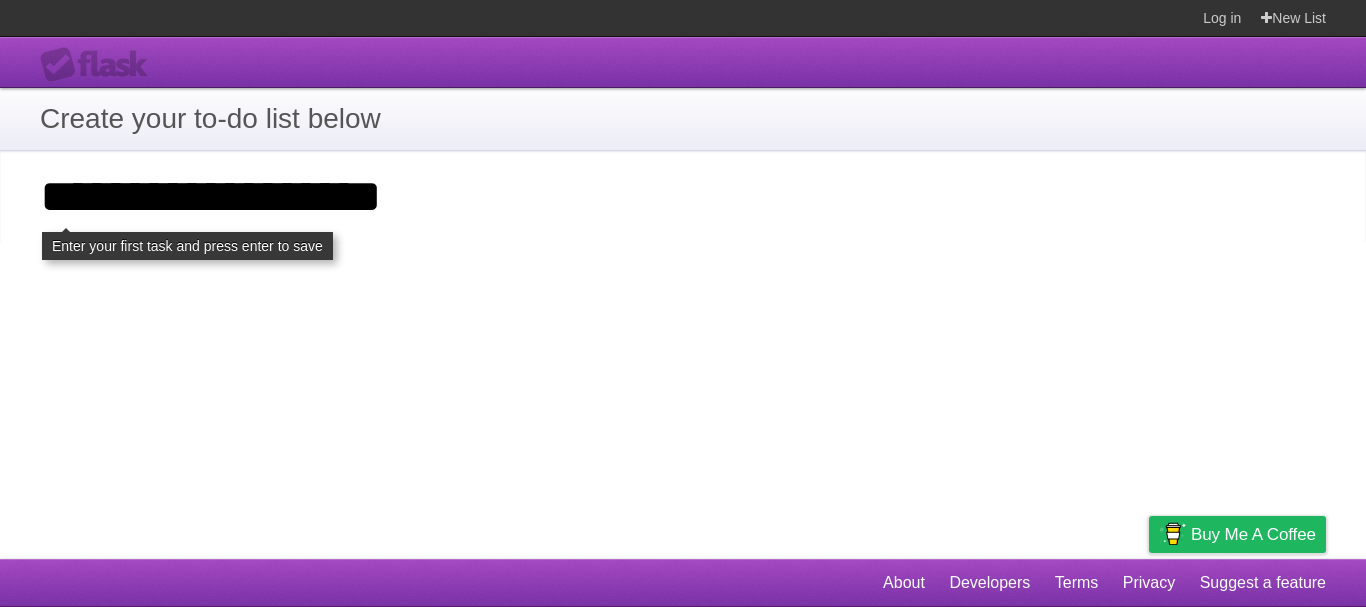 type on "**********" 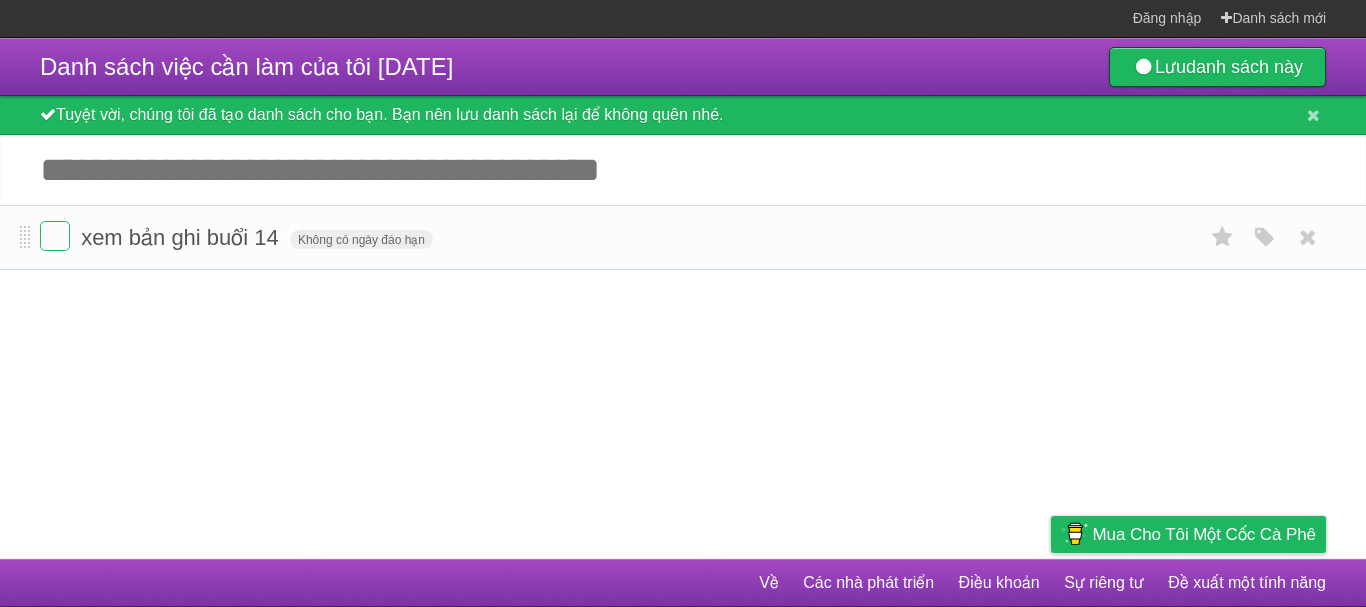 scroll, scrollTop: 0, scrollLeft: 0, axis: both 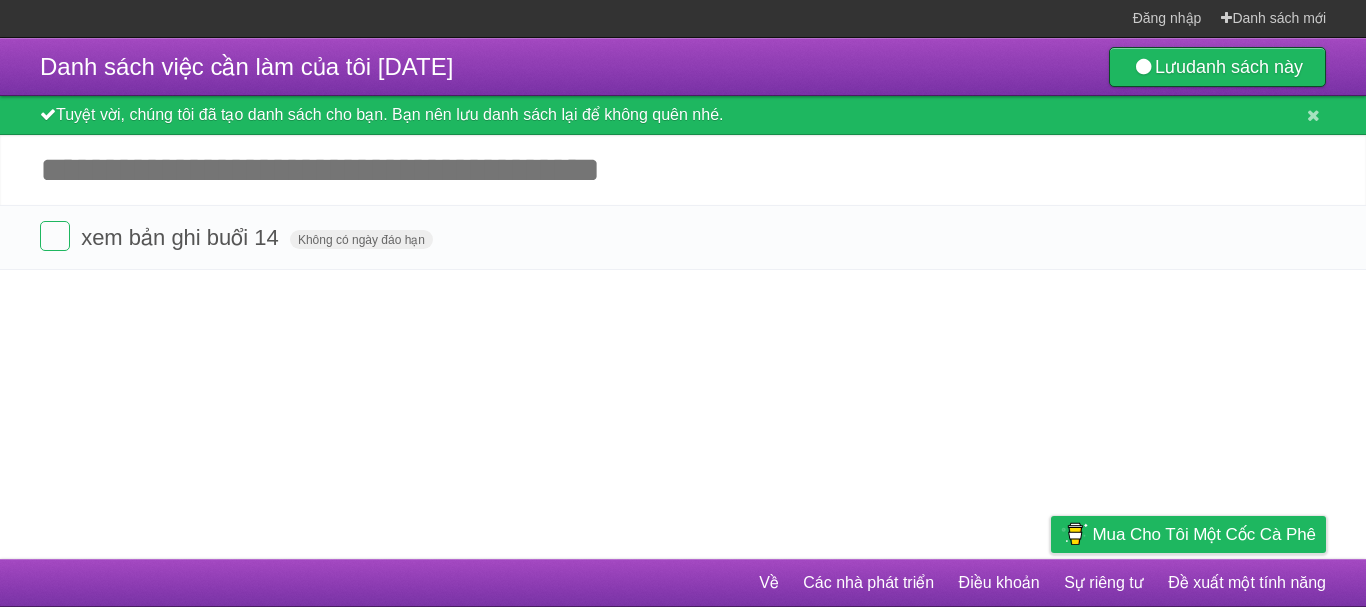 click on "Thêm một nhiệm vụ khác" at bounding box center (683, 170) 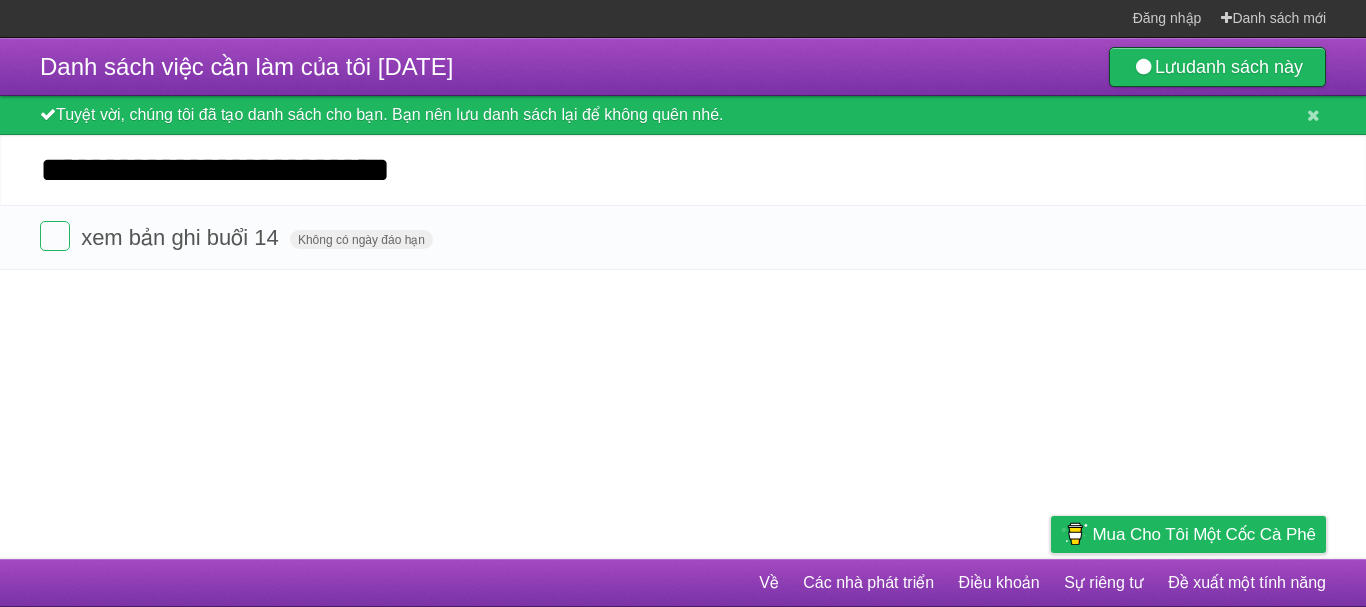 type on "**********" 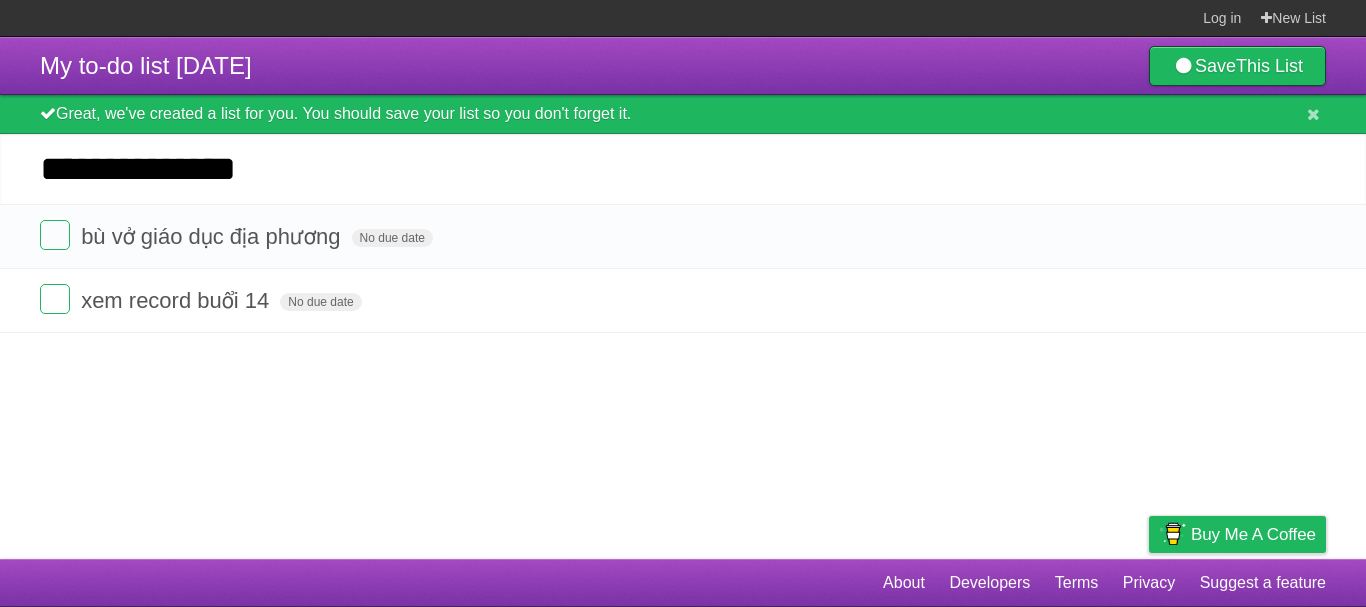 click on "**********" at bounding box center (683, 169) 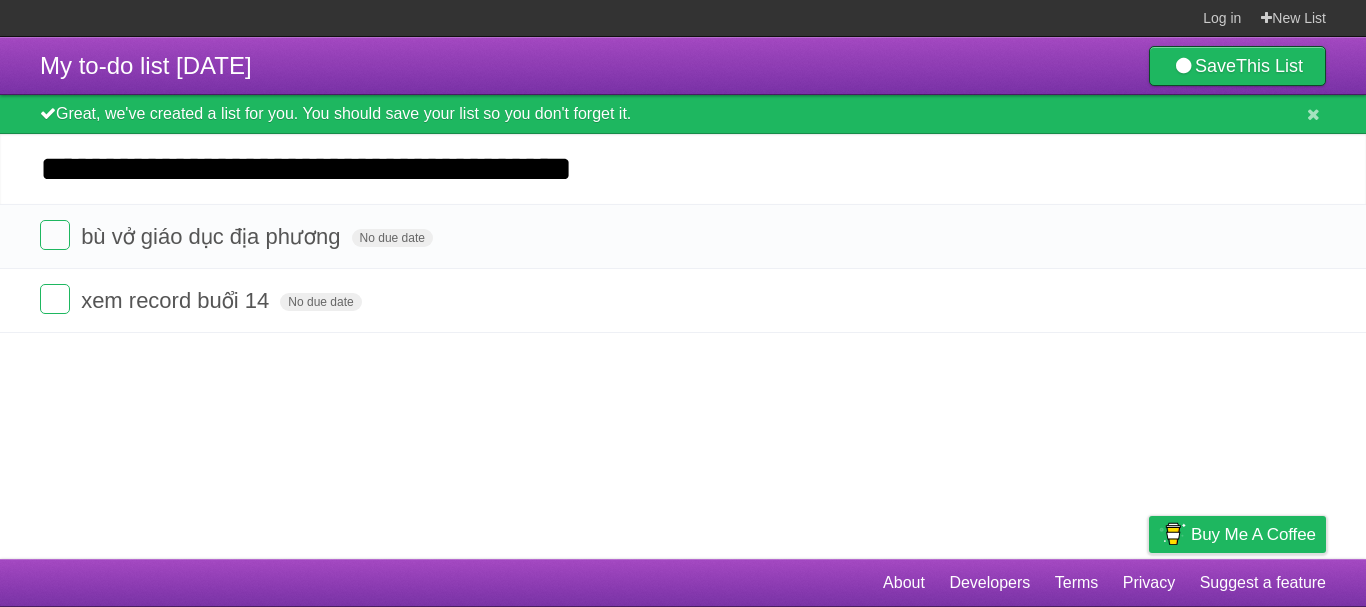 type on "**********" 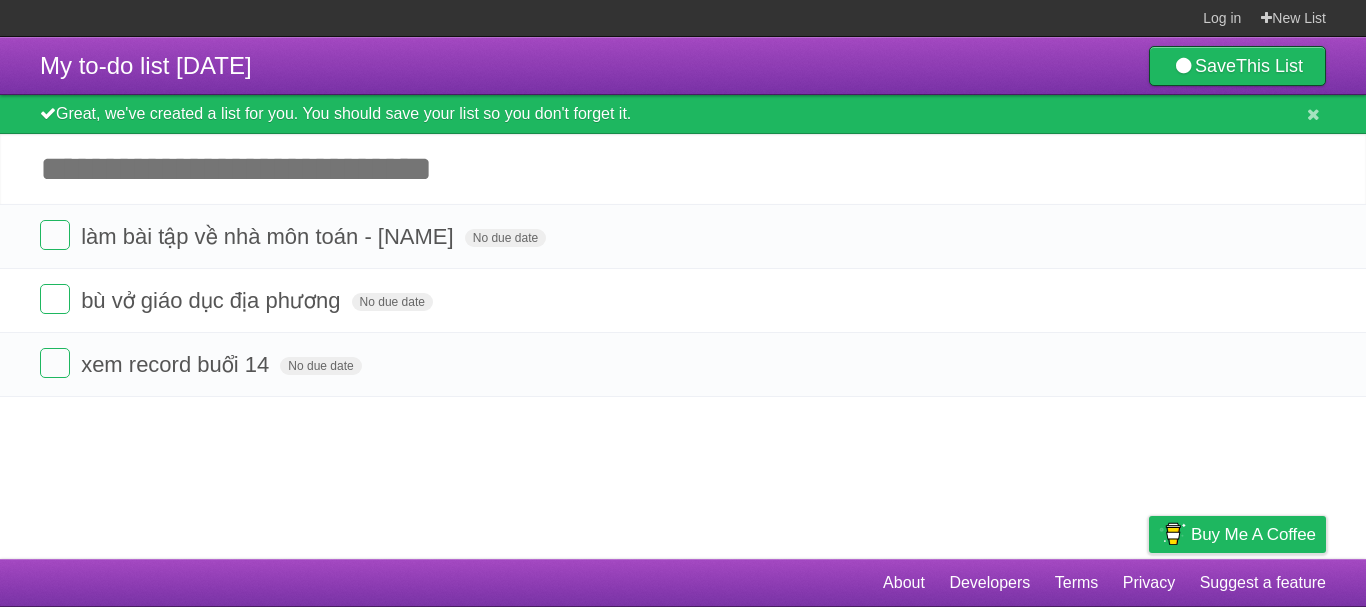 type on "*" 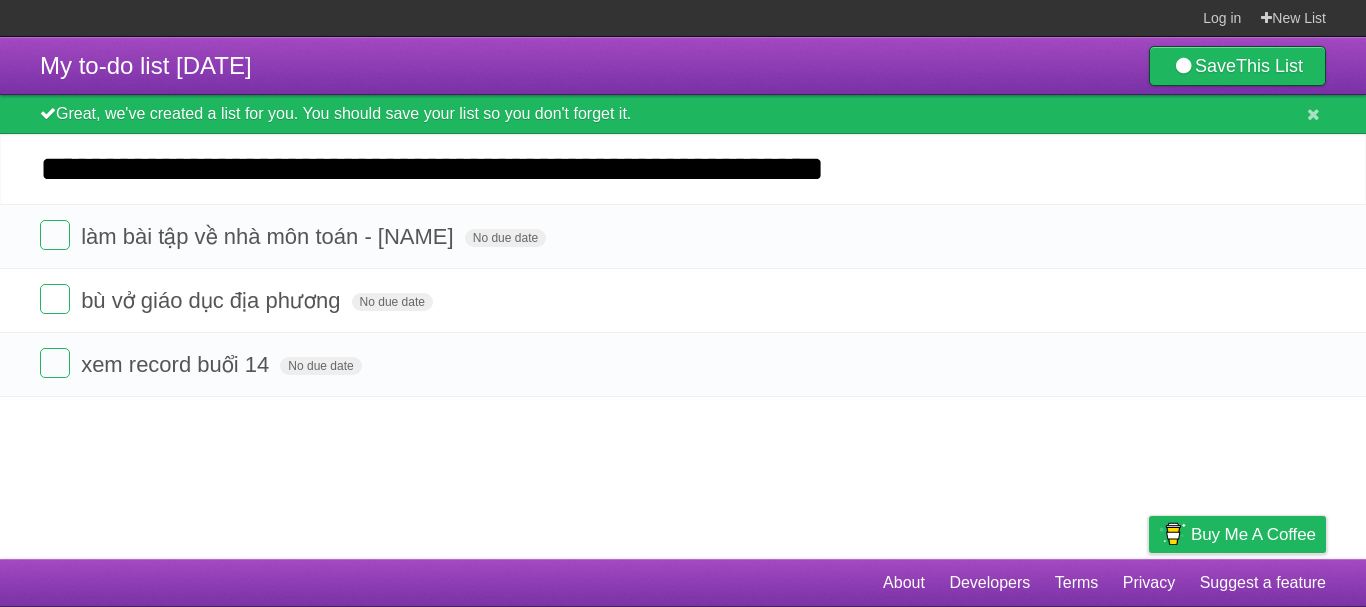 type on "**********" 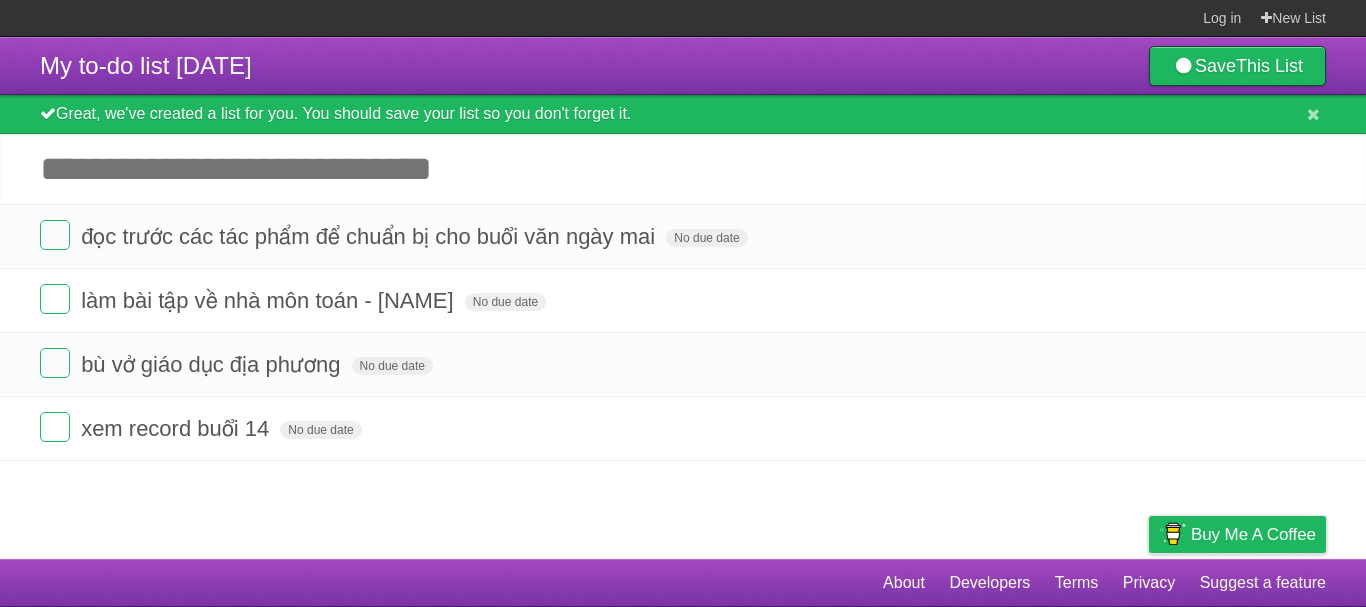 click on "Add another task" at bounding box center [683, 169] 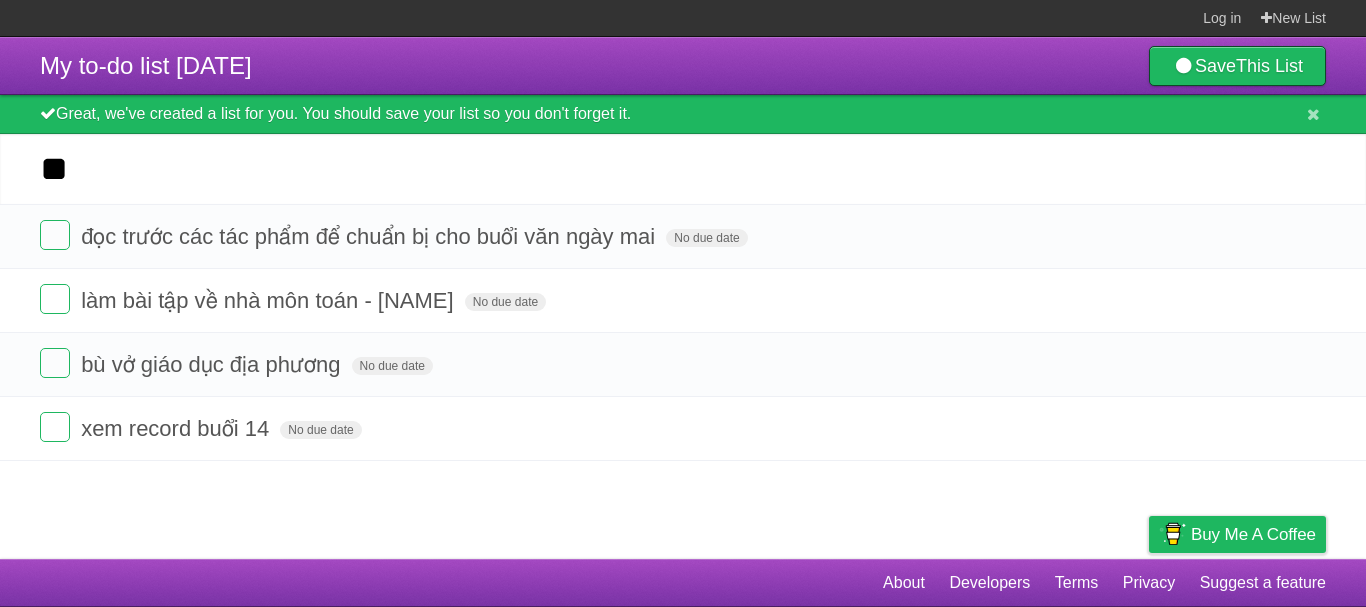 type on "*" 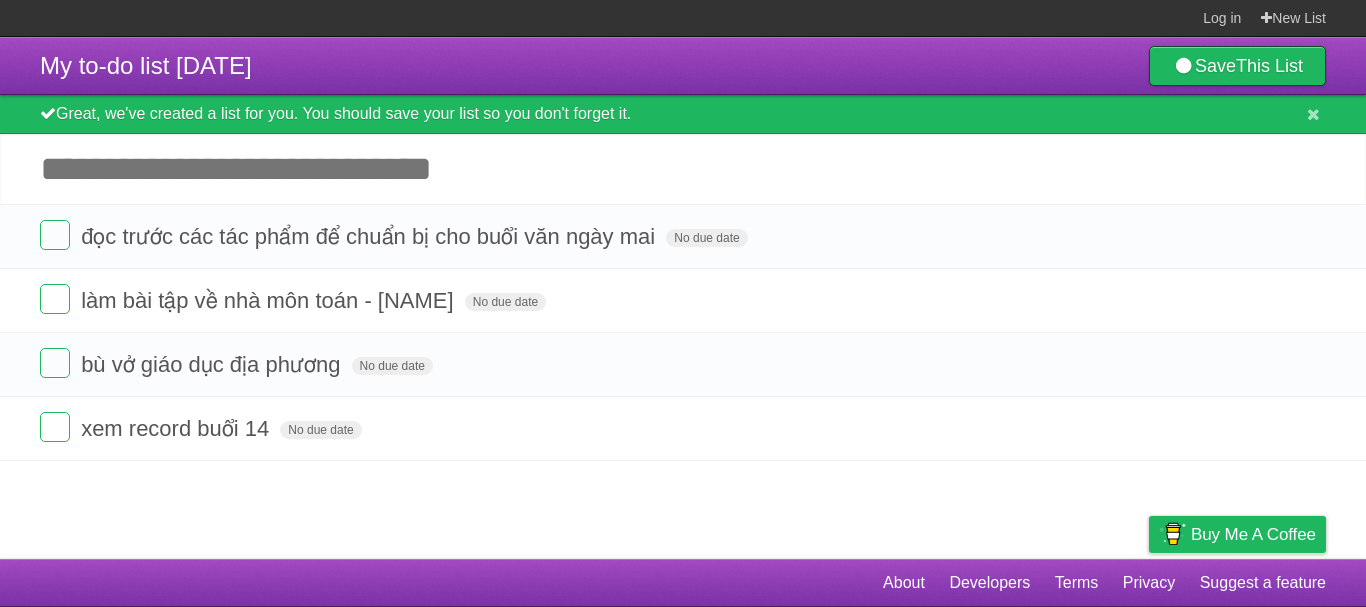 type on "*" 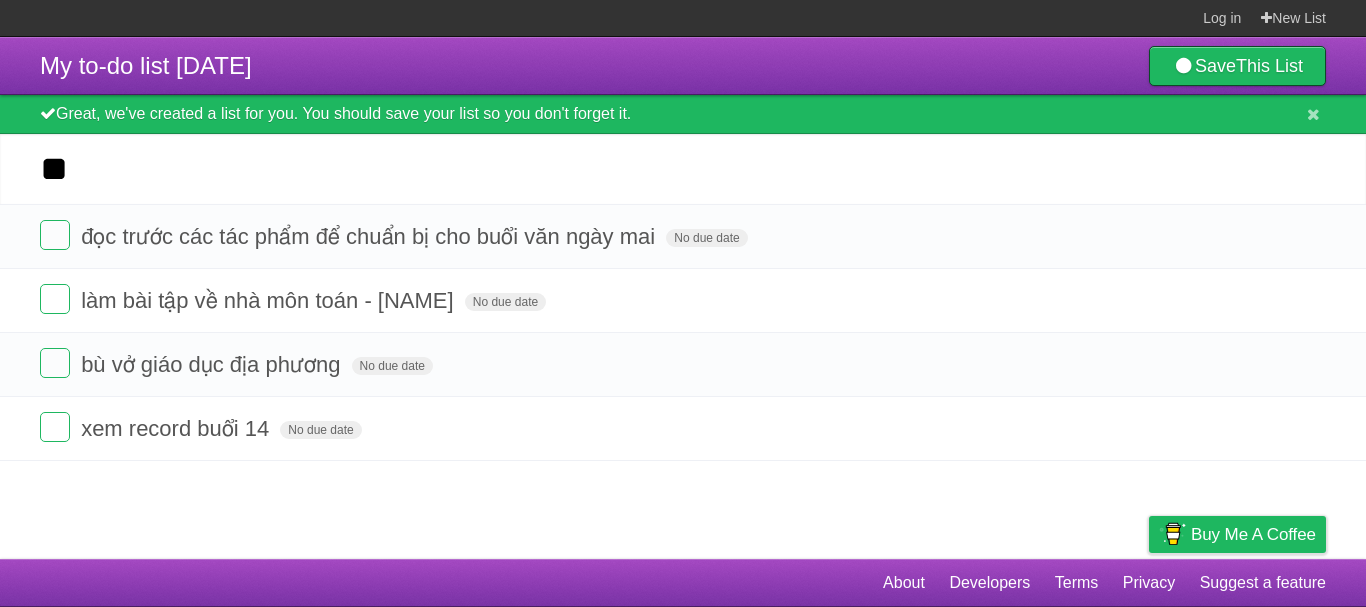 type on "*" 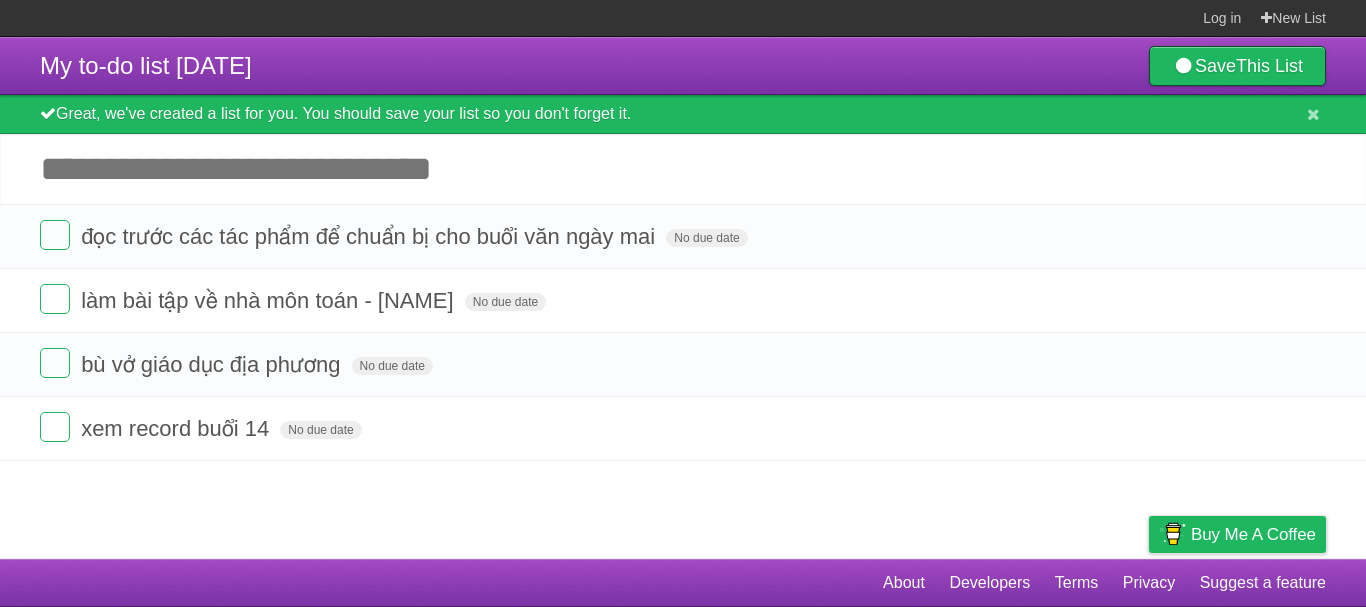 type on "*" 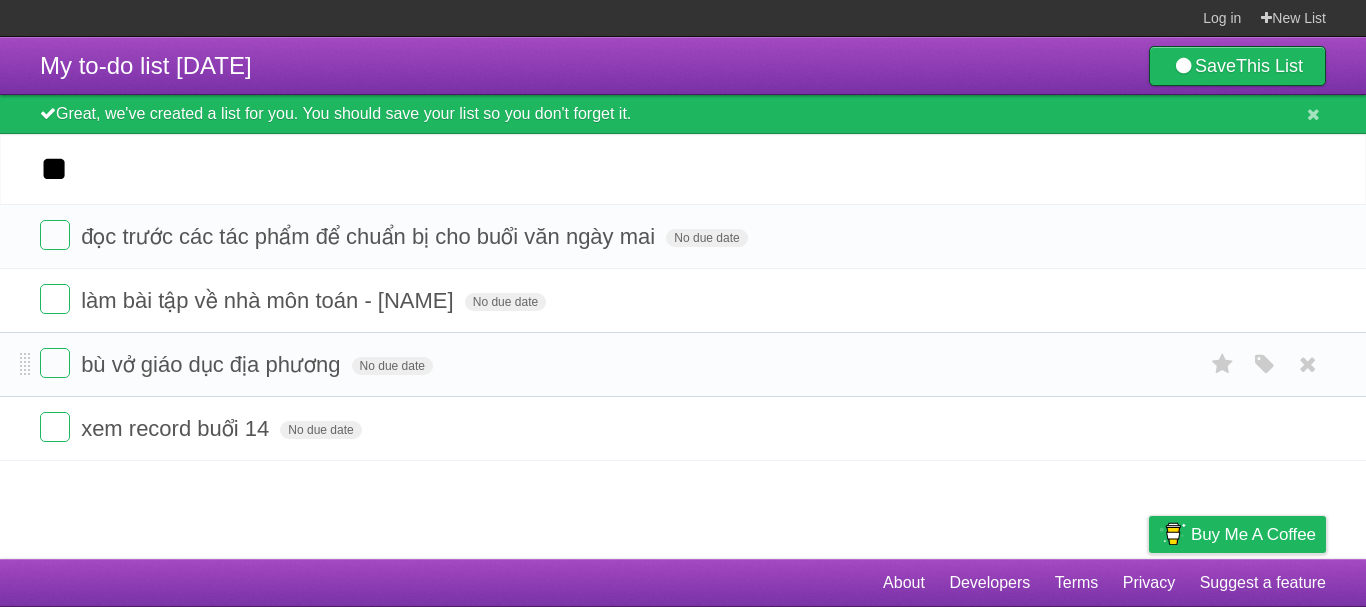 type on "*" 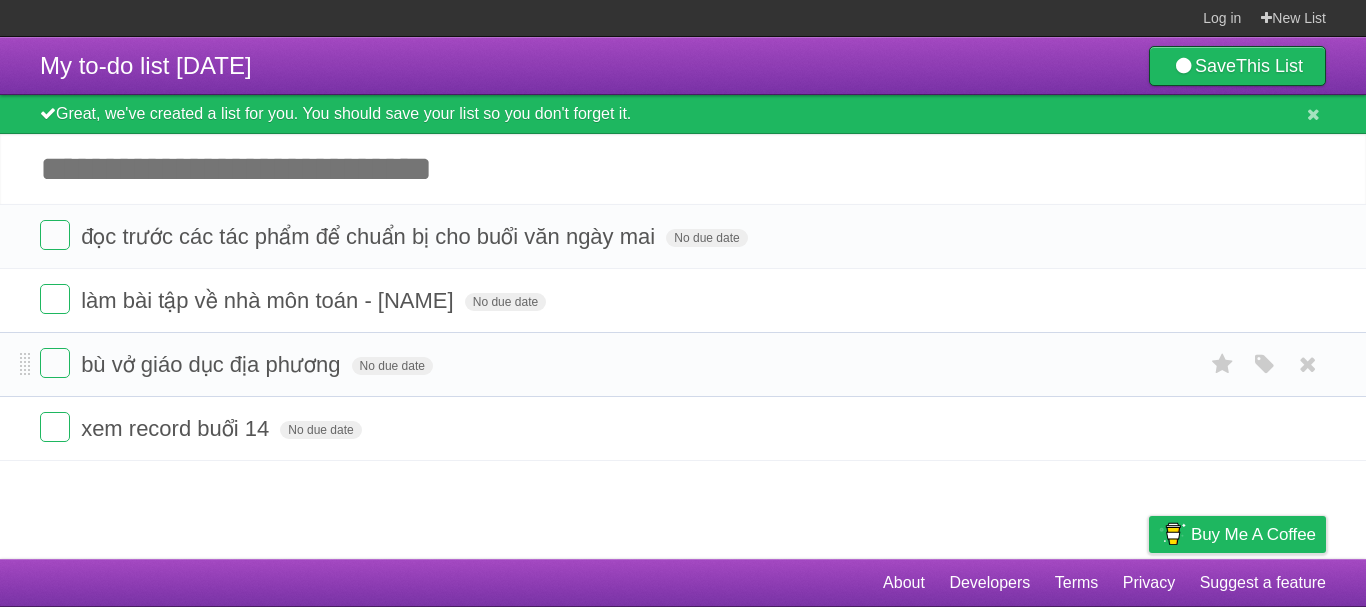 type on "*" 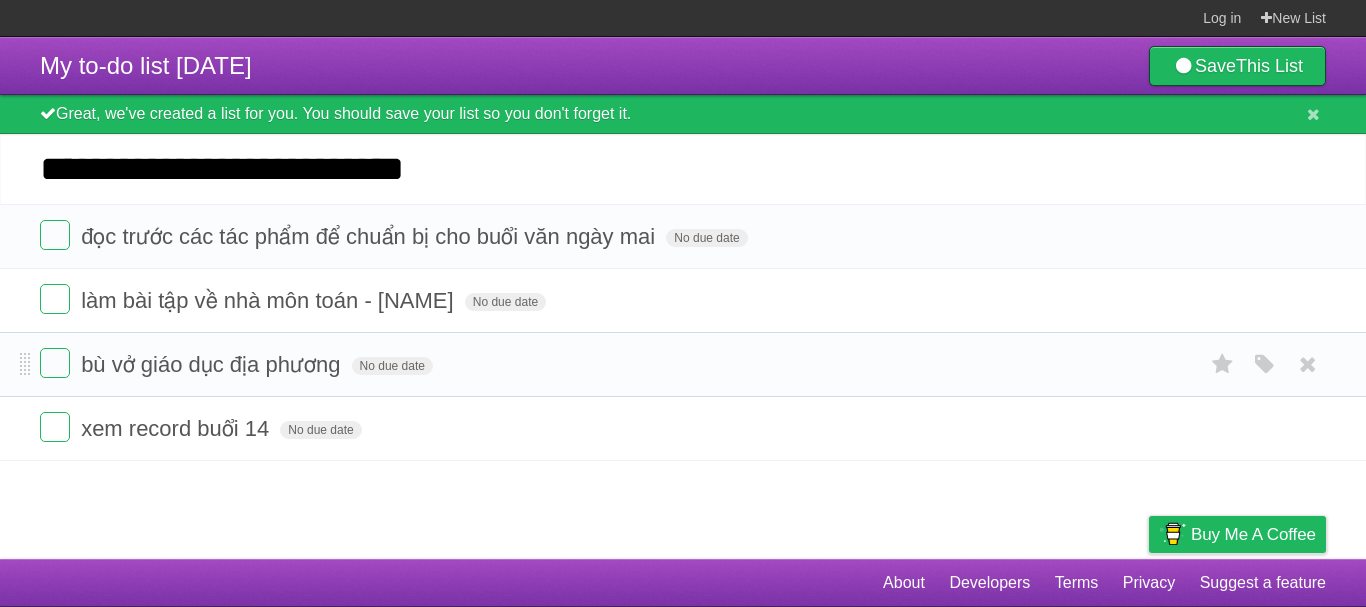type on "**********" 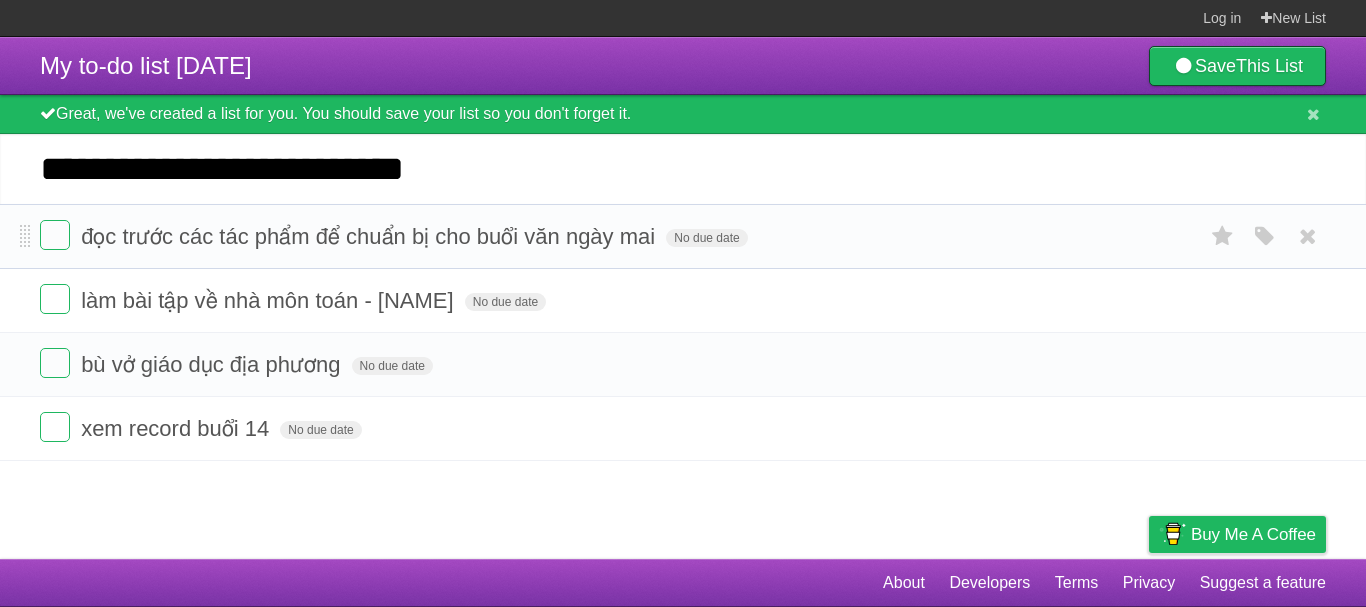 type 